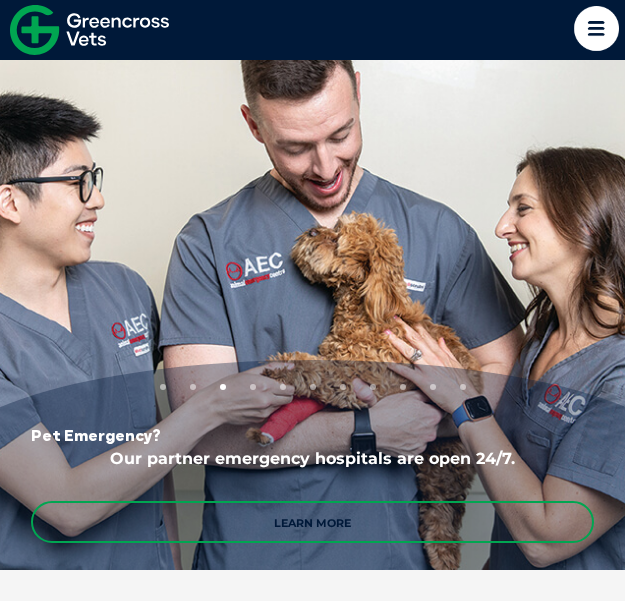 scroll, scrollTop: 0, scrollLeft: 0, axis: both 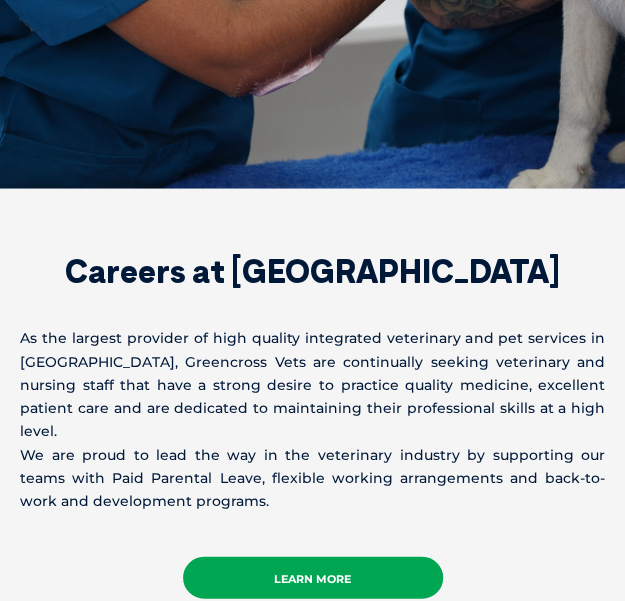 click on "Learn More" at bounding box center [313, 577] 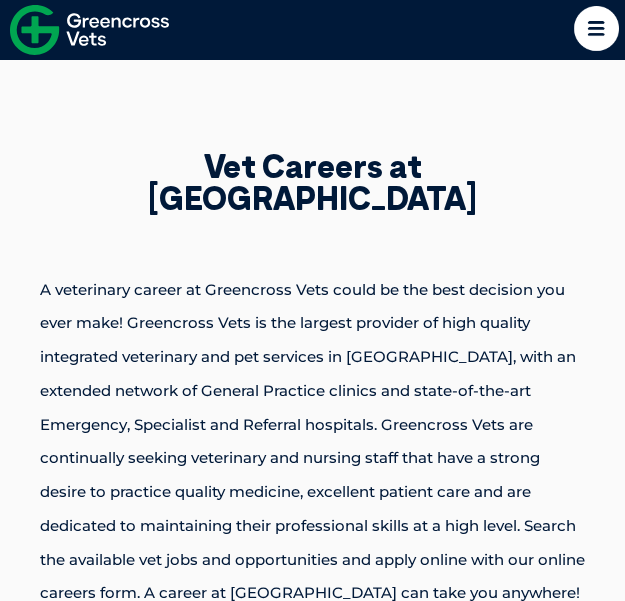 scroll, scrollTop: 299, scrollLeft: 0, axis: vertical 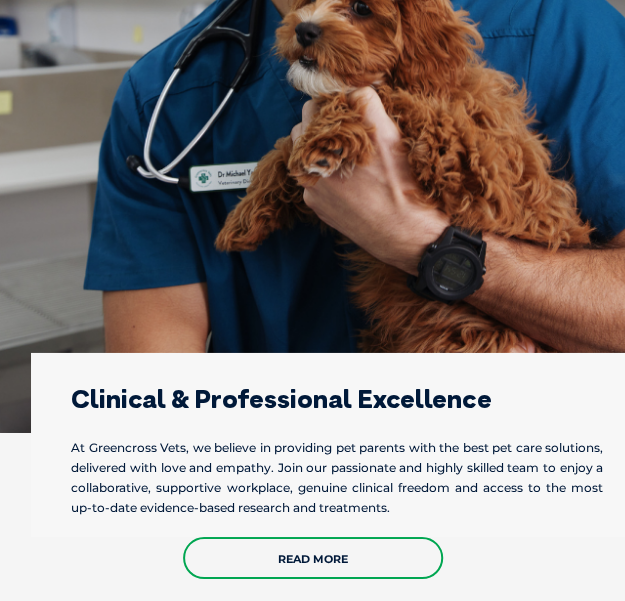 click on "At Greencross Vets, we believe in providing pet parents with the best pet care solutions, delivered with love and empathy. Join our passionate and highly skilled team to enjoy a collaborative, supportive workplace, genuine clinical freedom and access to the most up-to-date evidence-based research and treatments." at bounding box center (337, 478) 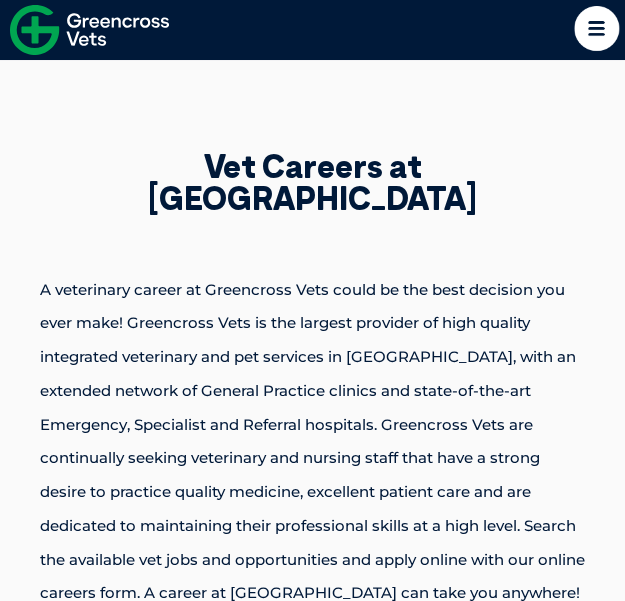scroll, scrollTop: 0, scrollLeft: 0, axis: both 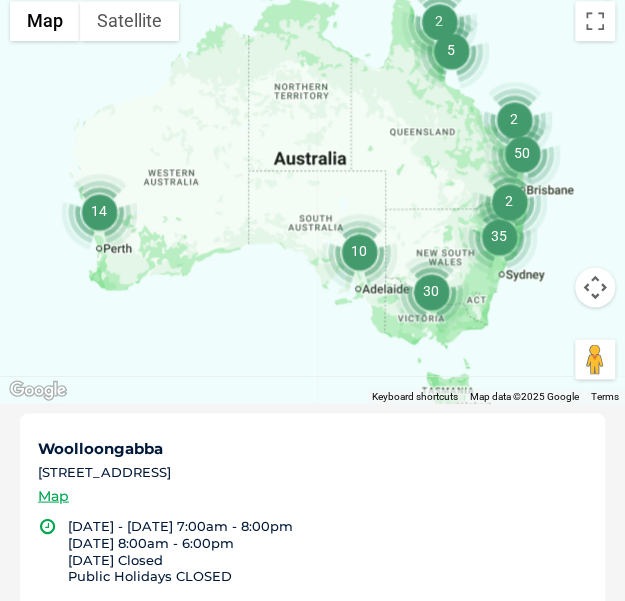 click at bounding box center [99, 211] 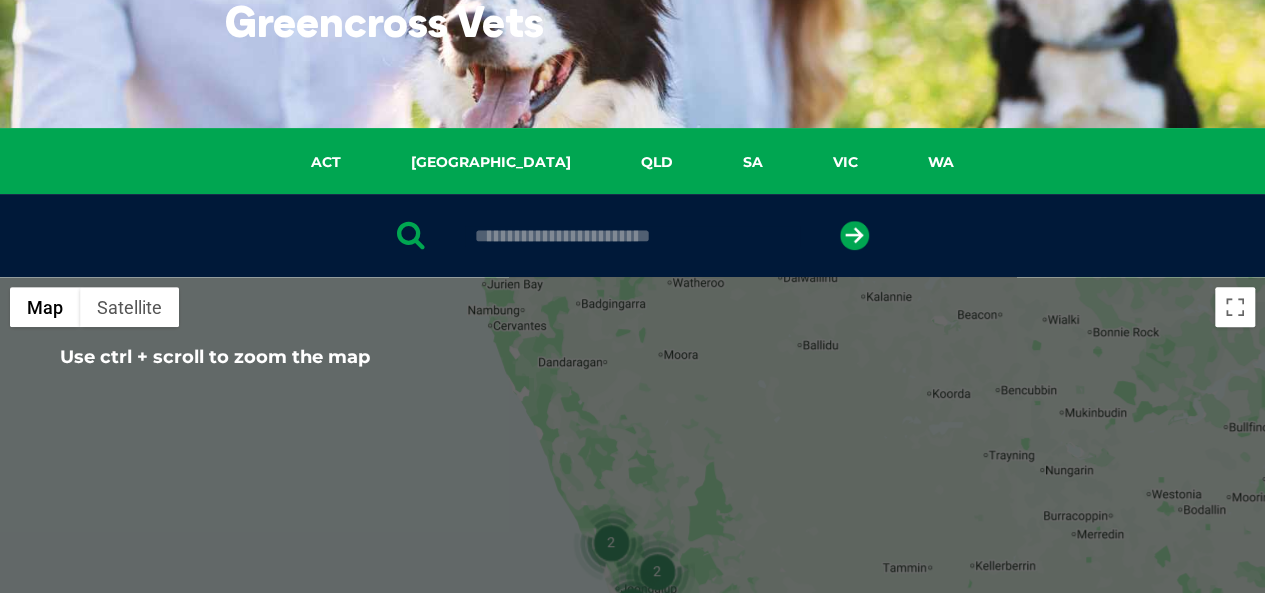 scroll, scrollTop: 200, scrollLeft: 0, axis: vertical 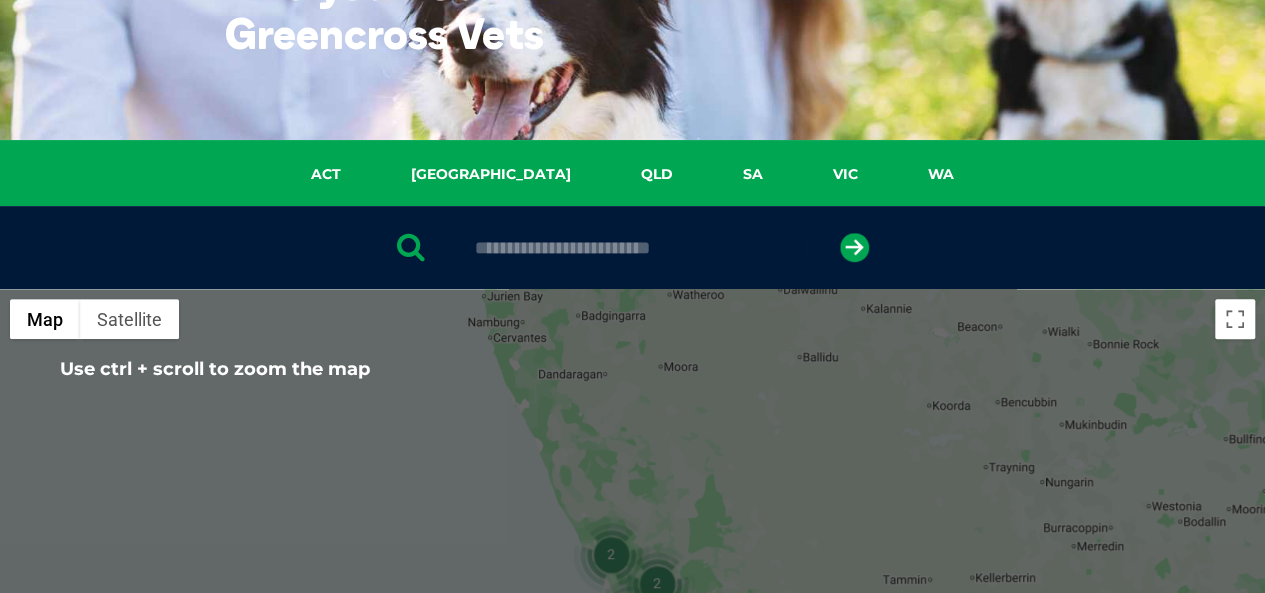 click at bounding box center (632, 248) 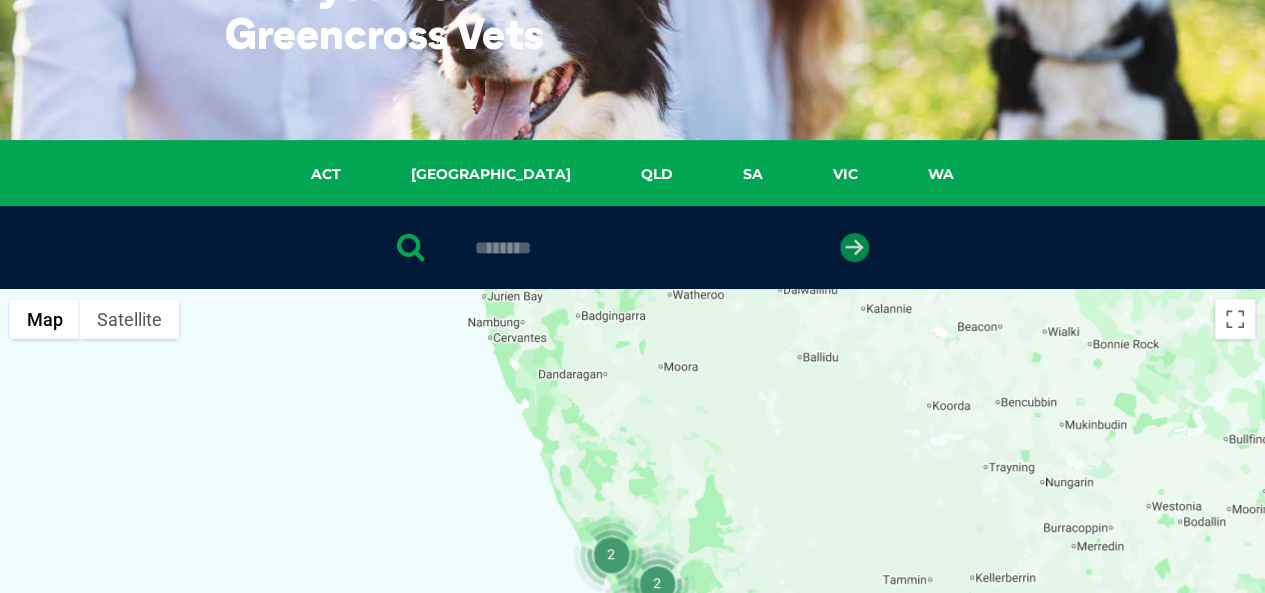 type on "********" 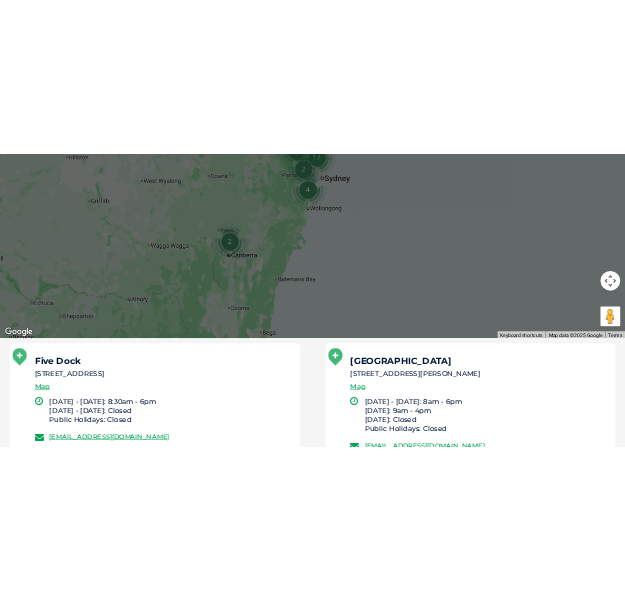 scroll, scrollTop: 1189, scrollLeft: 0, axis: vertical 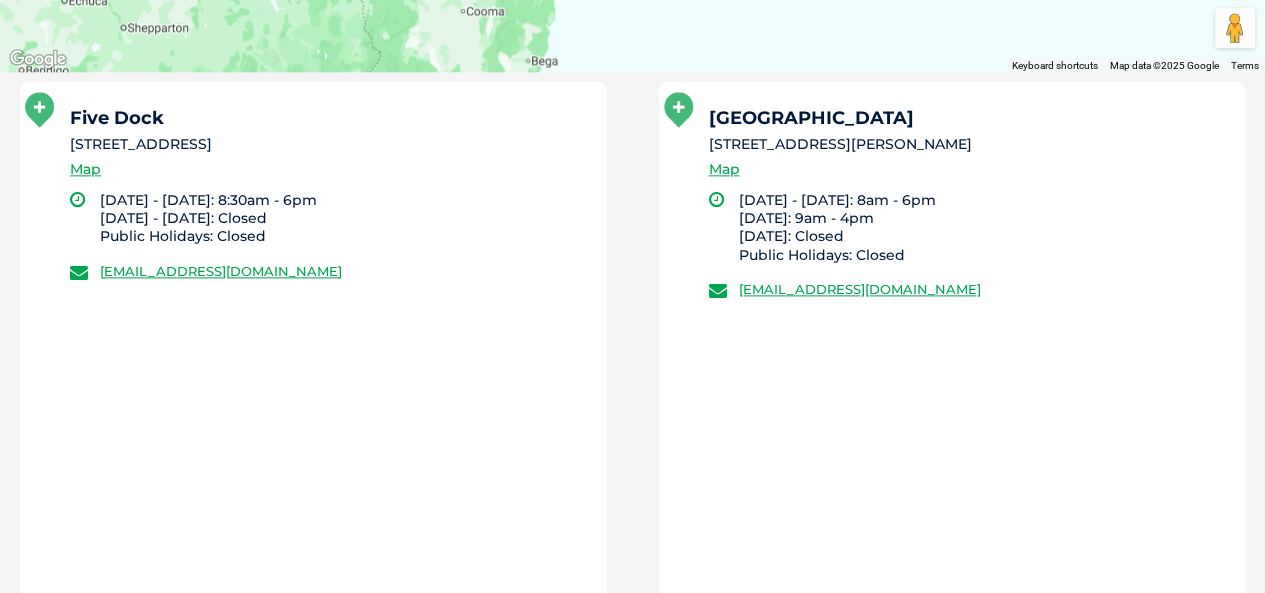 type 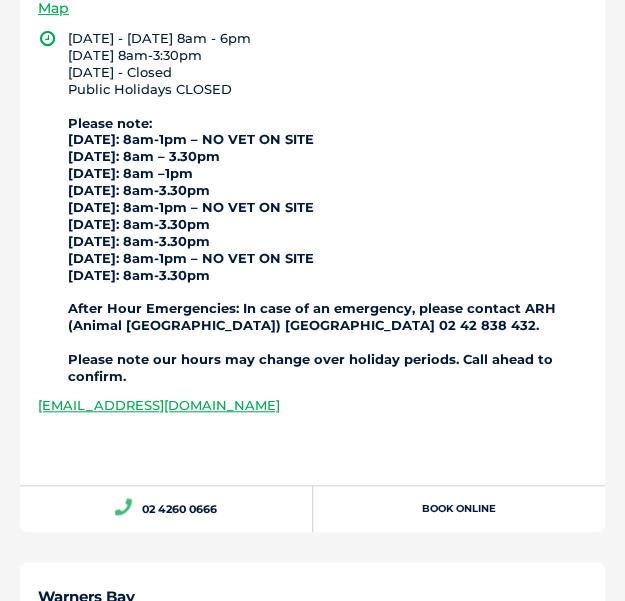 scroll, scrollTop: 19289, scrollLeft: 0, axis: vertical 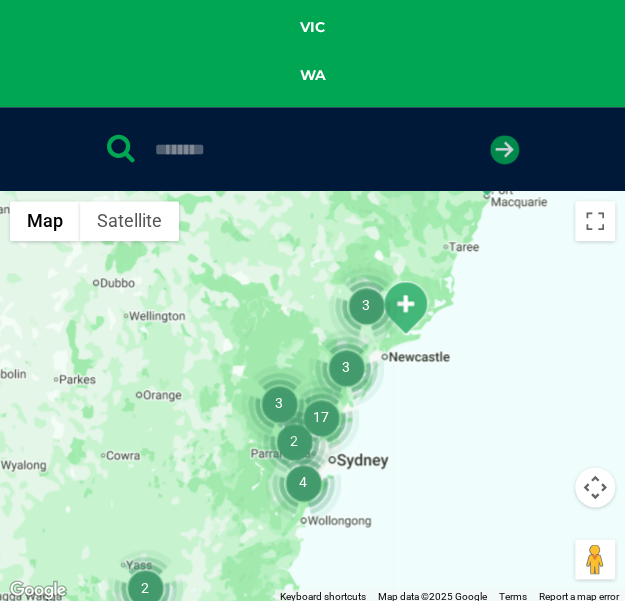 click at bounding box center (504, 149) 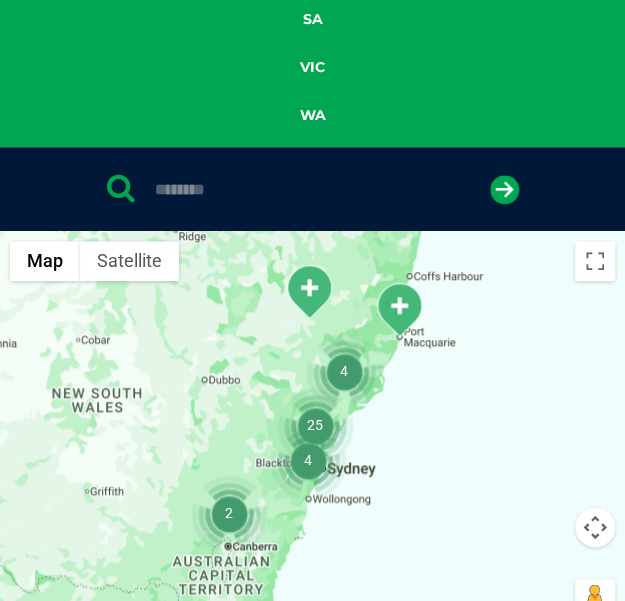 scroll, scrollTop: 90, scrollLeft: 0, axis: vertical 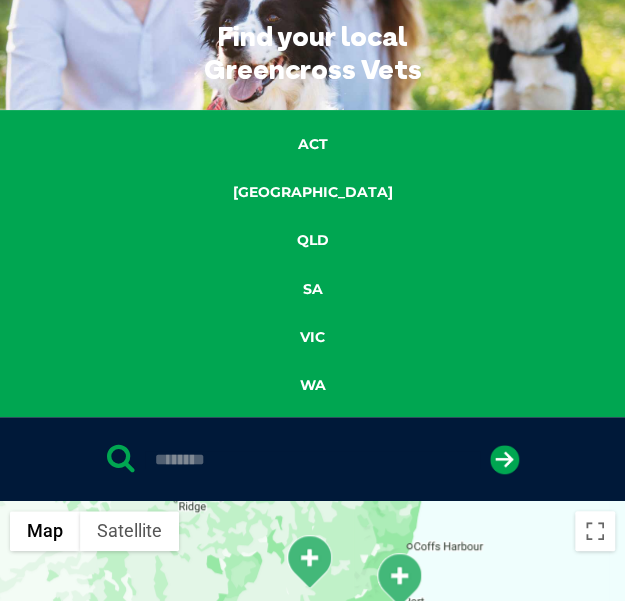 click on "********" at bounding box center (312, 459) 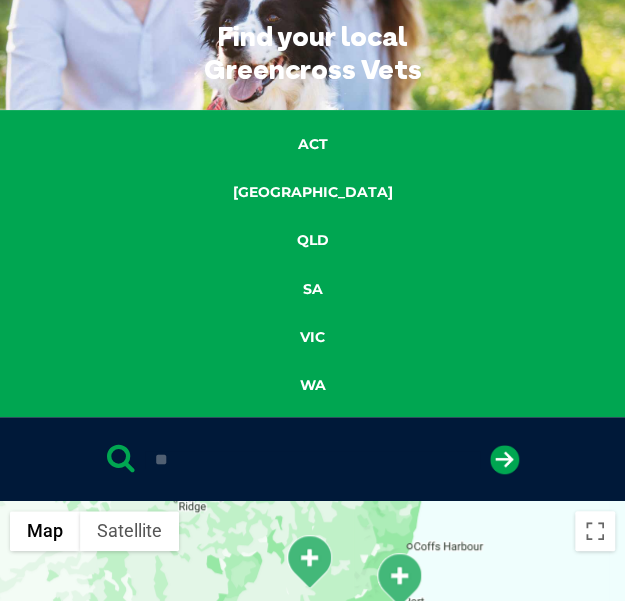 type on "*" 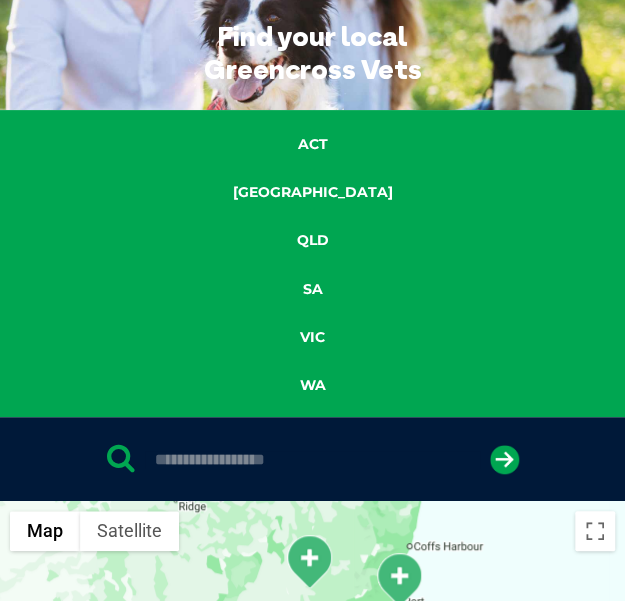 click at bounding box center (504, 459) 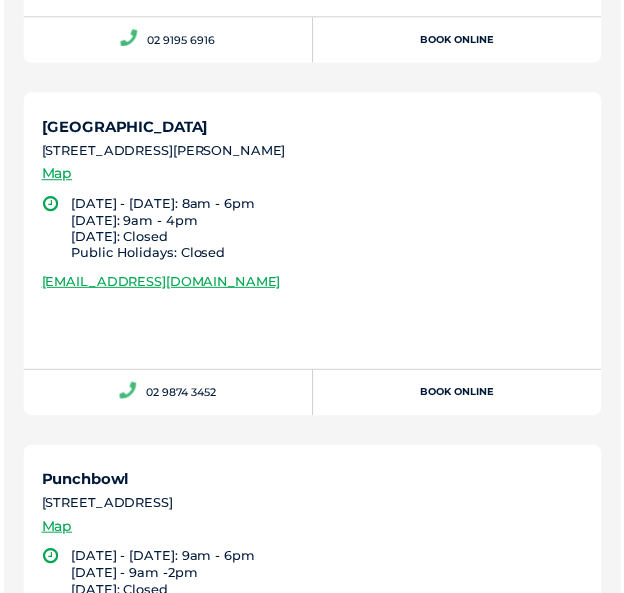 scroll, scrollTop: 2390, scrollLeft: 0, axis: vertical 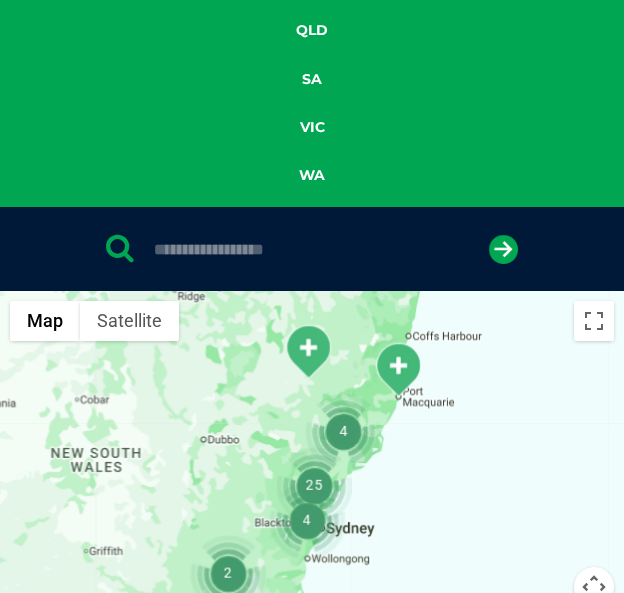 click on "**********" at bounding box center [311, 249] 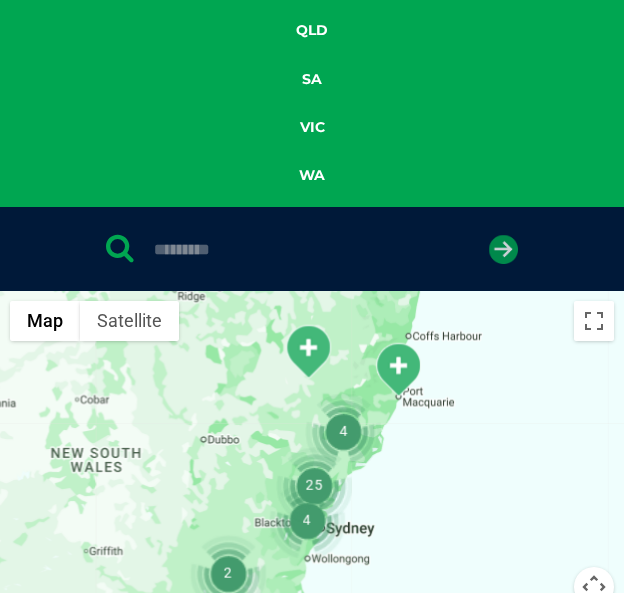 type on "*********" 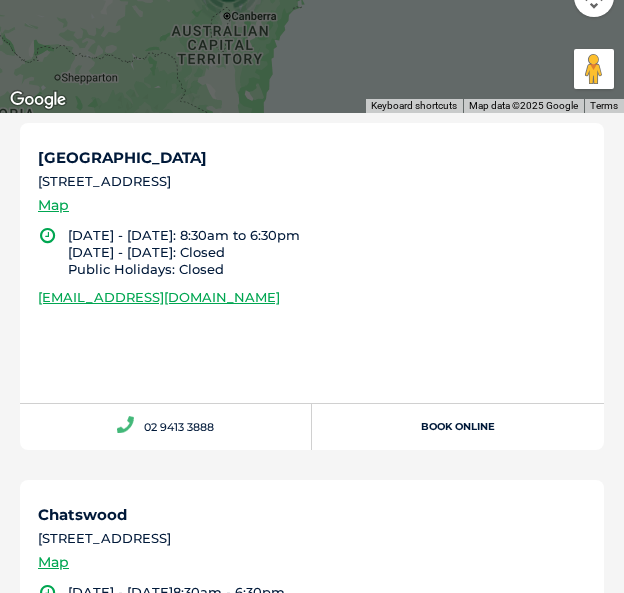 scroll, scrollTop: 1090, scrollLeft: 0, axis: vertical 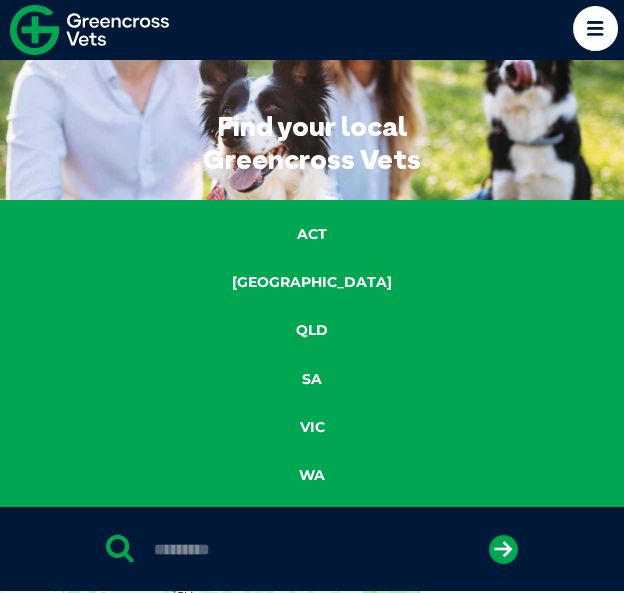 click at bounding box center [595, 28] 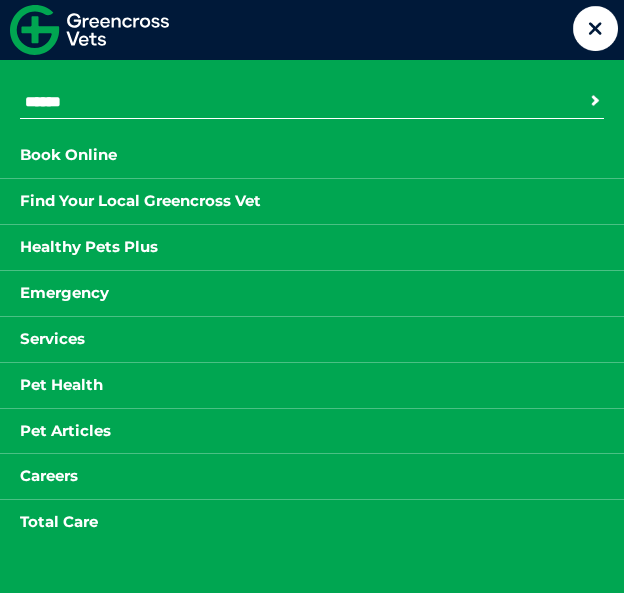 click on "Emergency" at bounding box center [64, 293] 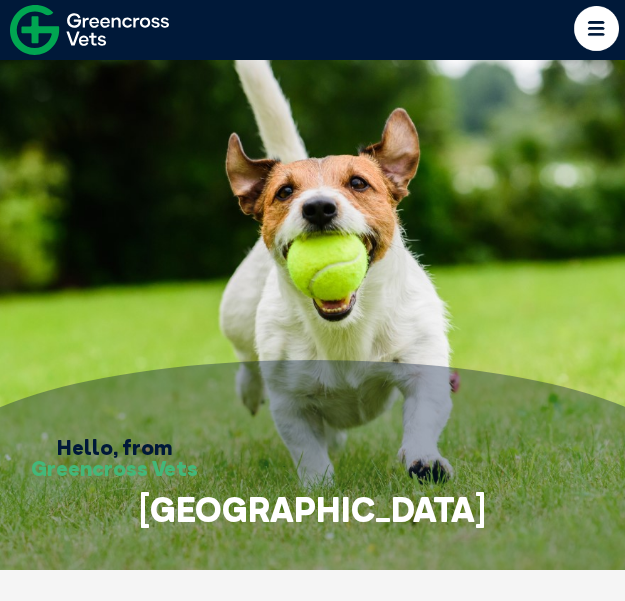 scroll, scrollTop: 0, scrollLeft: 0, axis: both 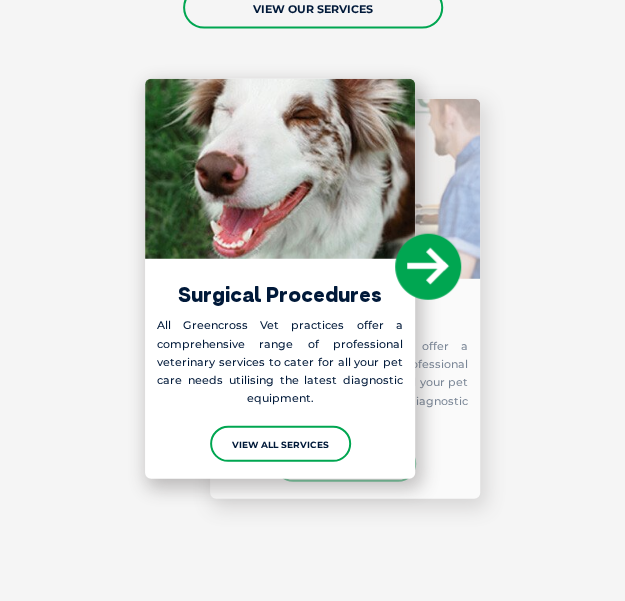click on "Surgical Procedures
All Greencross Vet practices offer a comprehensive range of professional veterinary services to cater for all your pet care needs utilising the latest diagnostic equipment.
View All Services
Vaccines
All Greencross Vet practices offer a comprehensive range of professional veterinary services to cater for all your pet care needs utilising the latest diagnostic equipment.
View All Services
Dentistry
All Greencross Vet practices offer a comprehensive range of professional veterinary services to cater for all your pet care needs utilising the latest diagnostic equipment.
View All Services" at bounding box center (312, 289) 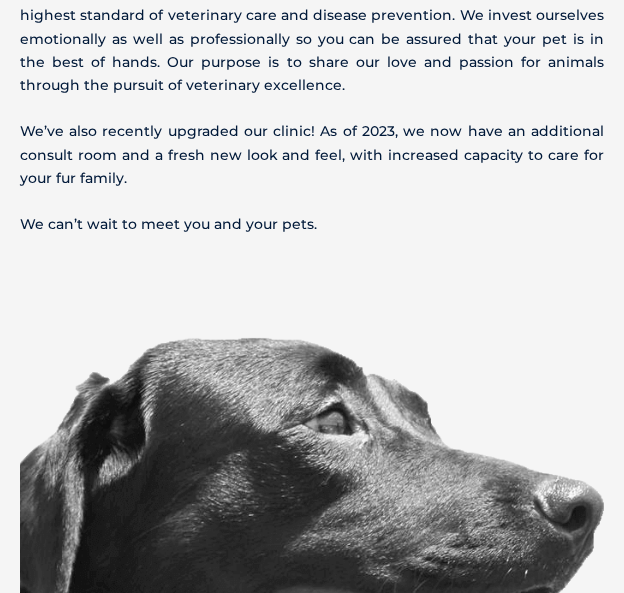 scroll, scrollTop: 1466, scrollLeft: 0, axis: vertical 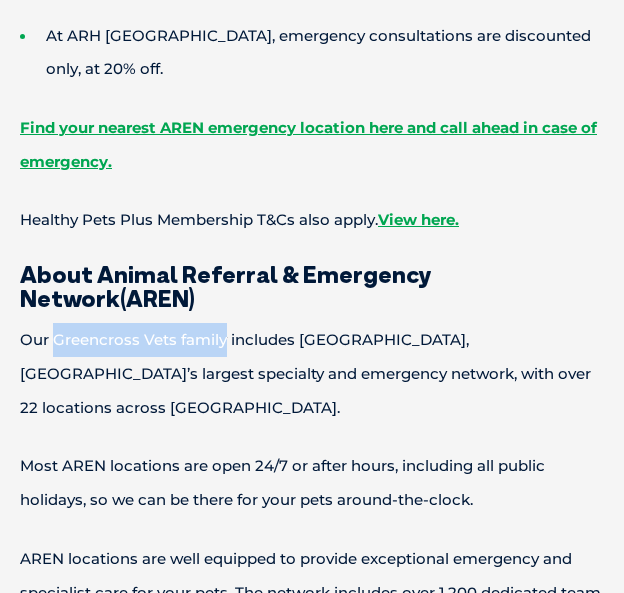 drag, startPoint x: 53, startPoint y: 341, endPoint x: 222, endPoint y: 340, distance: 169.00296 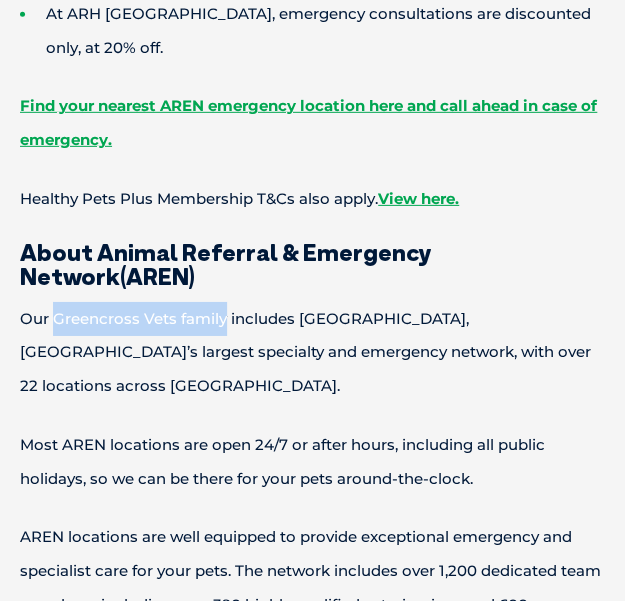 scroll, scrollTop: 1600, scrollLeft: 0, axis: vertical 